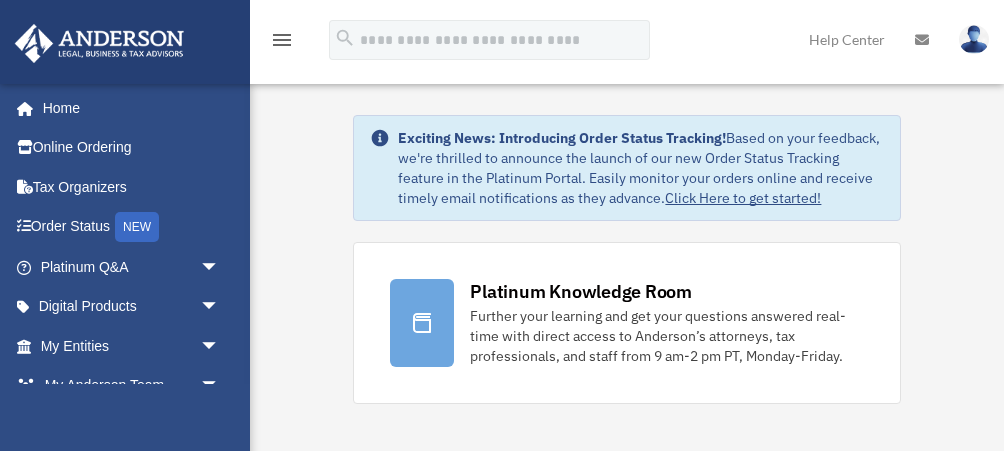 scroll, scrollTop: 0, scrollLeft: 0, axis: both 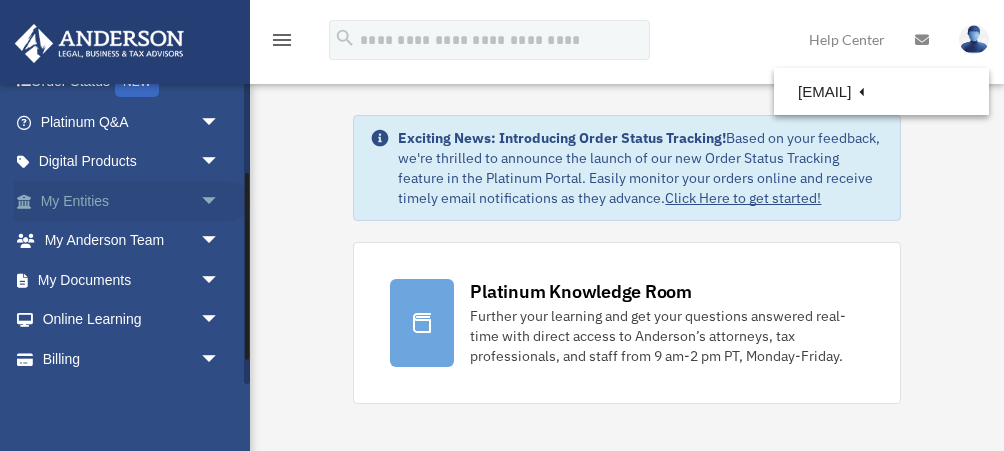 click on "arrow_drop_down" at bounding box center [220, 201] 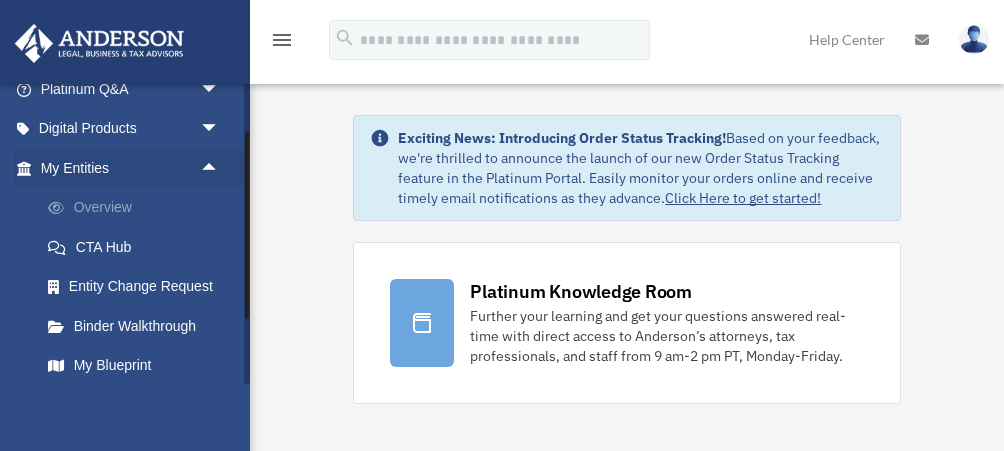 scroll, scrollTop: 180, scrollLeft: 0, axis: vertical 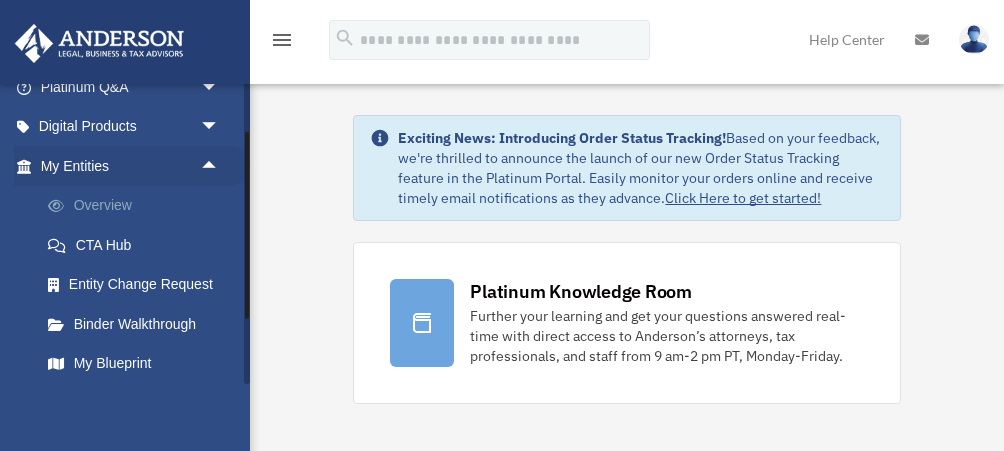click on "Overview" at bounding box center [139, 206] 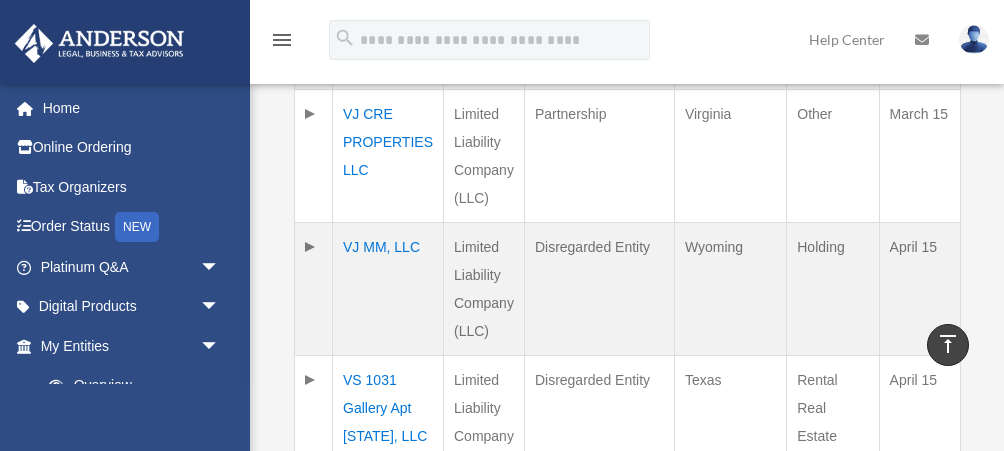 scroll, scrollTop: 1274, scrollLeft: 0, axis: vertical 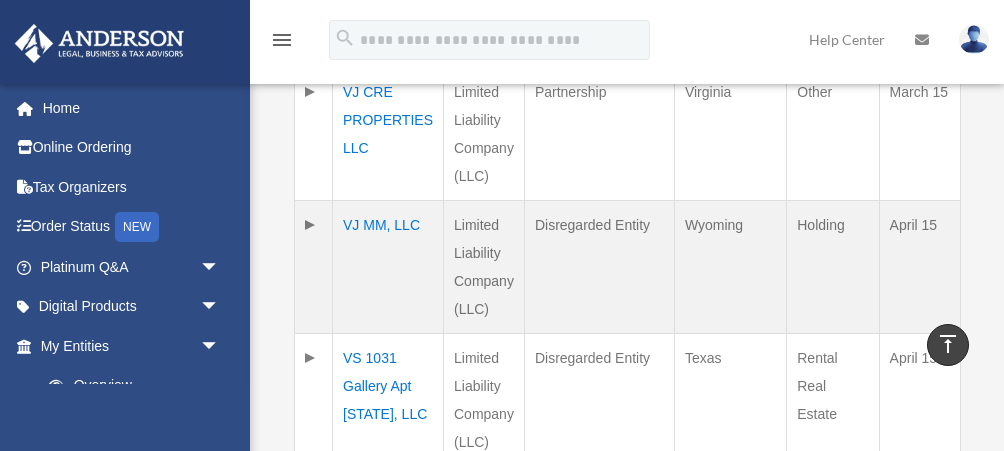 click on "VJ MM, LLC" at bounding box center (388, 267) 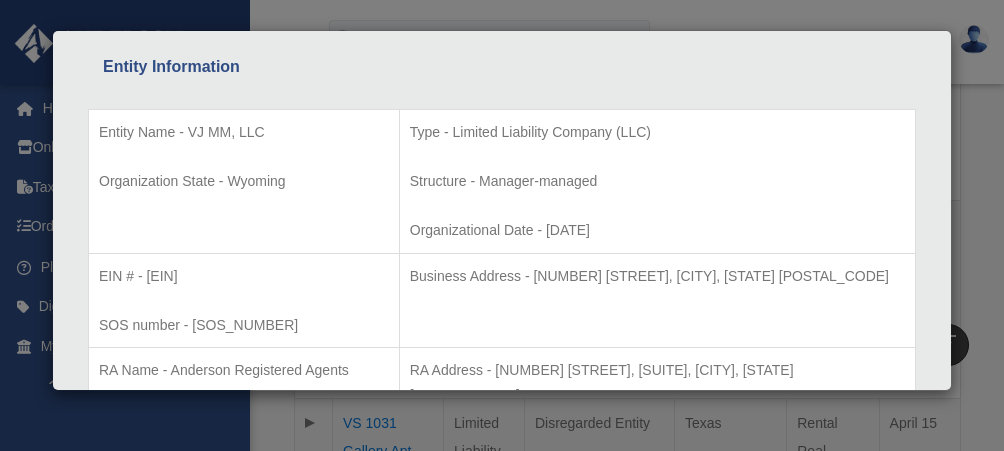 scroll, scrollTop: 385, scrollLeft: 0, axis: vertical 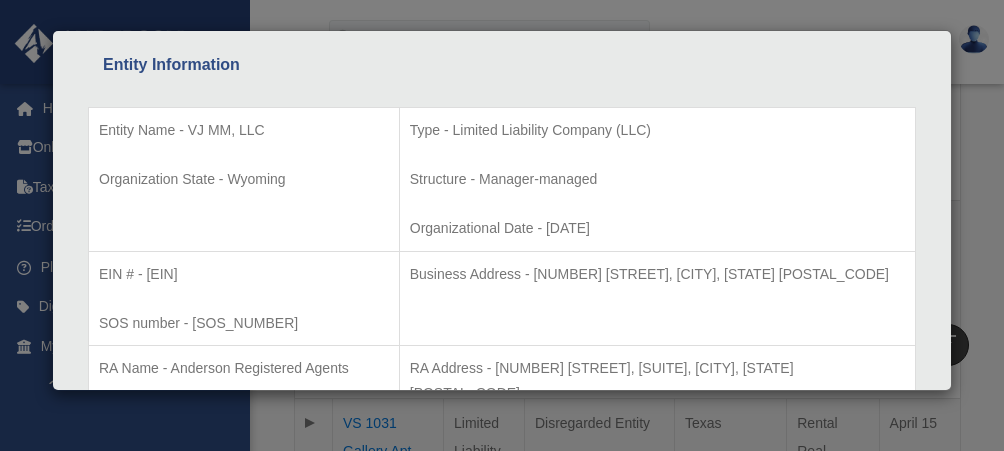 click on "Structure - Manager-managed" at bounding box center (657, 179) 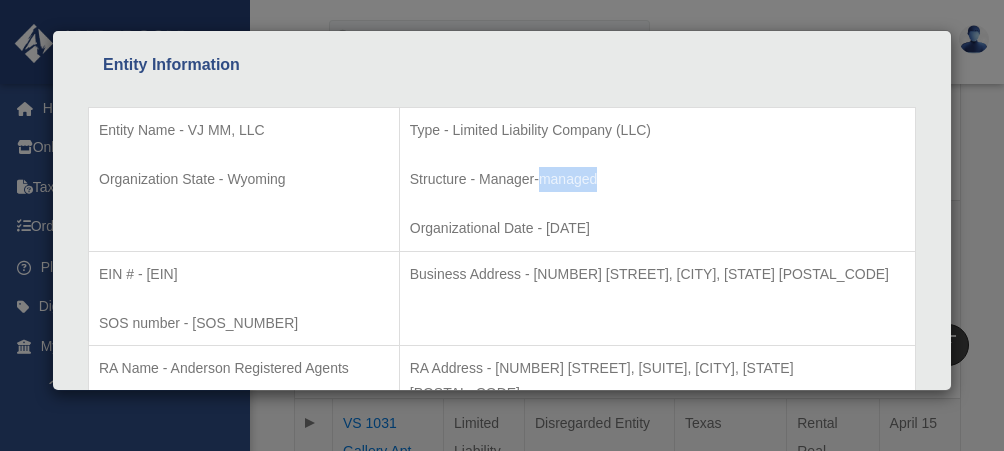 click on "Structure - Manager-managed" at bounding box center (657, 179) 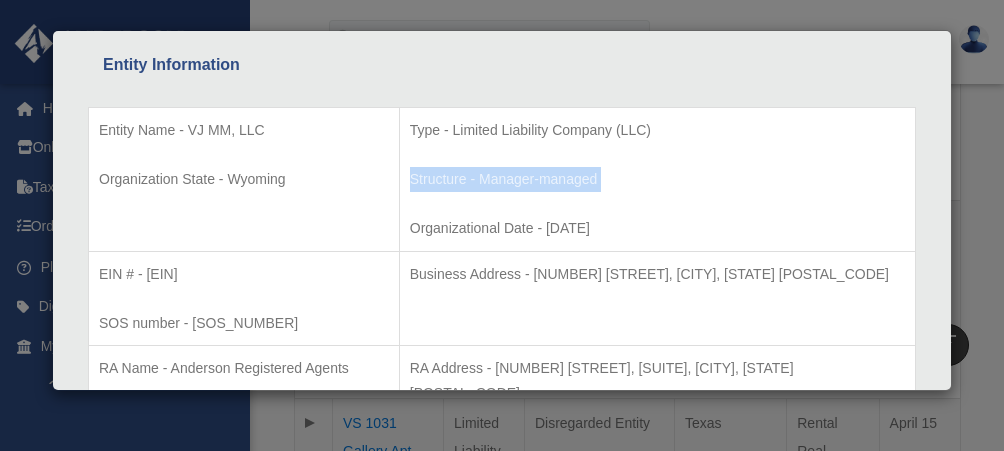 click on "Structure - Manager-managed" at bounding box center [657, 179] 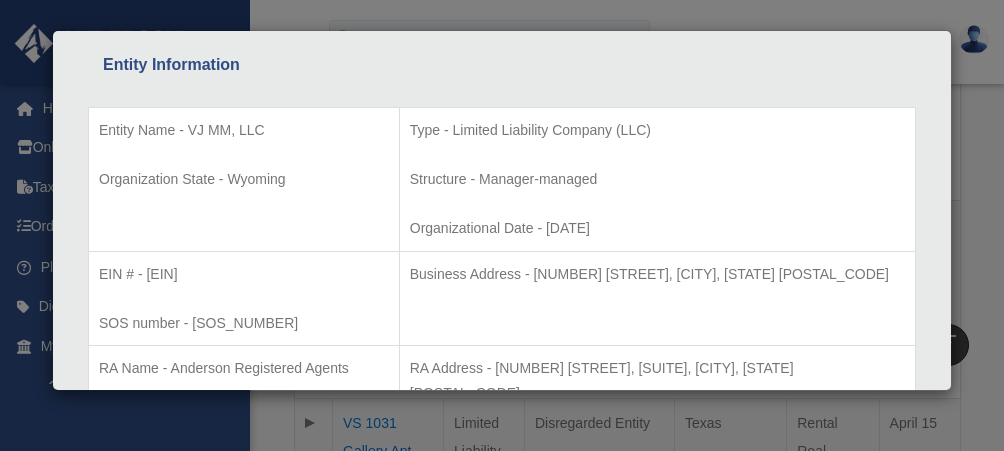 click on "Entity Name - VJ MM, LLC" at bounding box center (244, 130) 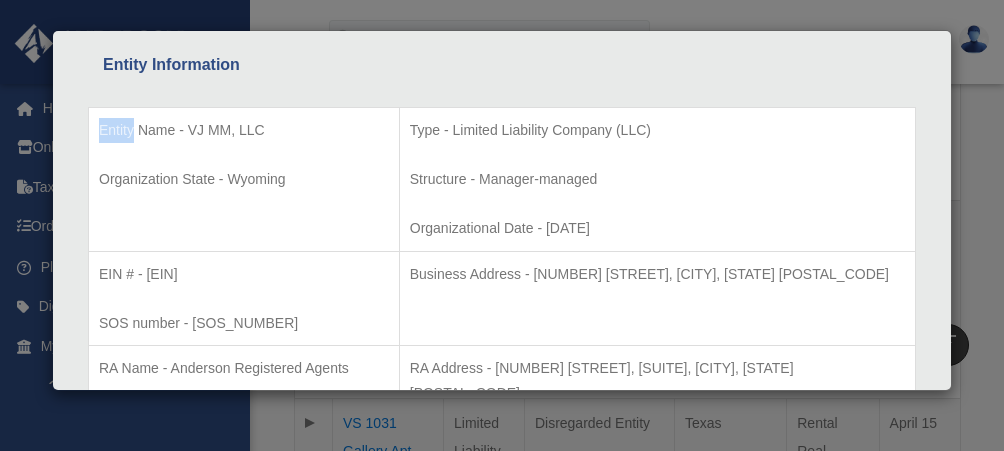 click on "Entity Name - VJ MM, LLC" at bounding box center [244, 130] 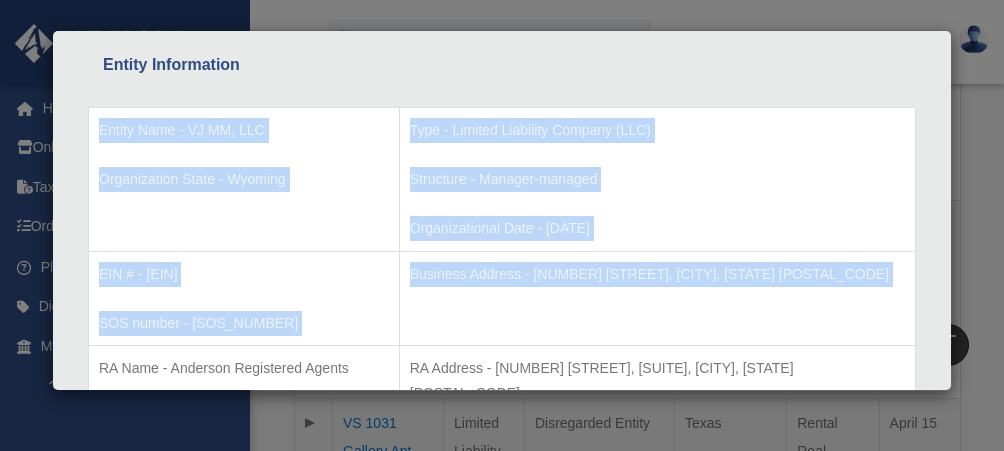 drag, startPoint x: 113, startPoint y: 129, endPoint x: 685, endPoint y: 258, distance: 586.3659 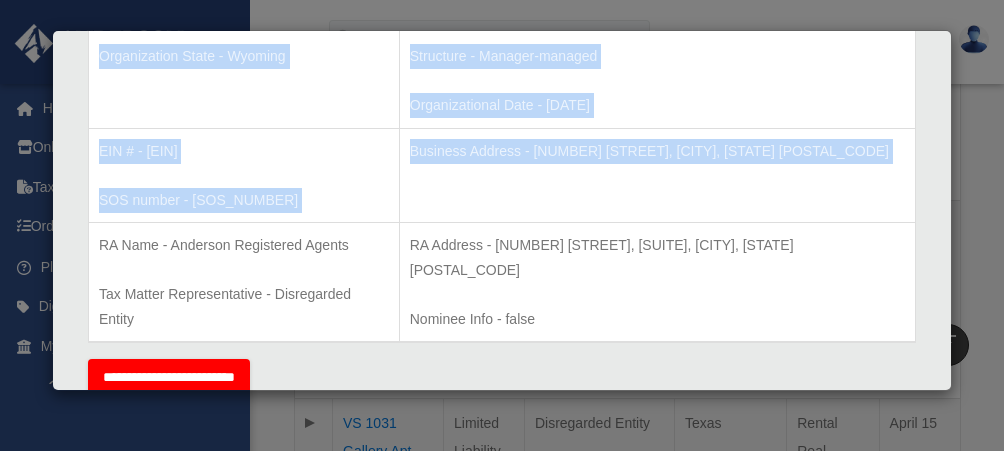 scroll, scrollTop: 512, scrollLeft: 0, axis: vertical 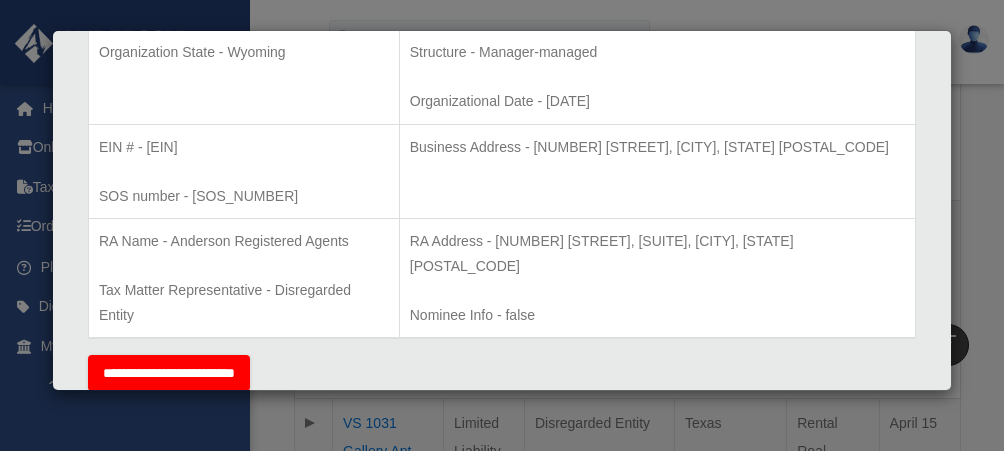 click on "RA Address - 1716 Capitol Avenue, Suite 100, Cheyenne, WY 82001" at bounding box center [657, 253] 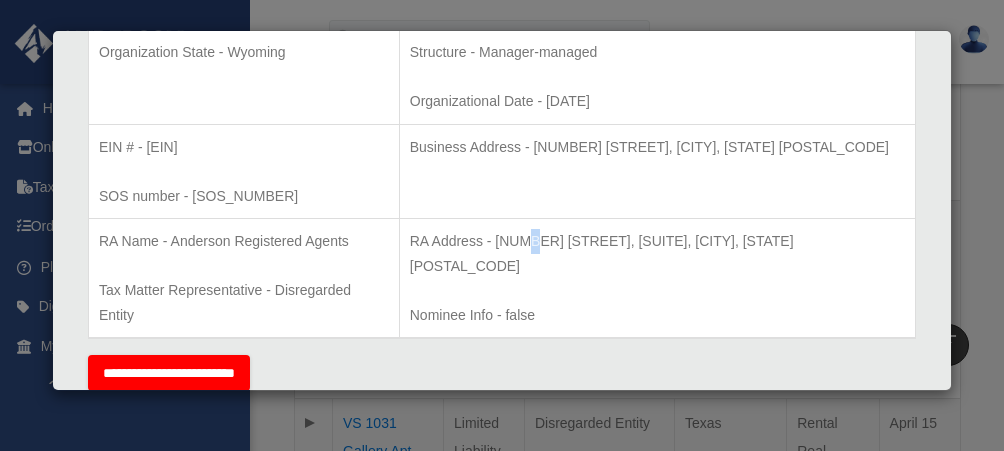 click on "RA Address - 1716 Capitol Avenue, Suite 100, Cheyenne, WY 82001" at bounding box center (657, 253) 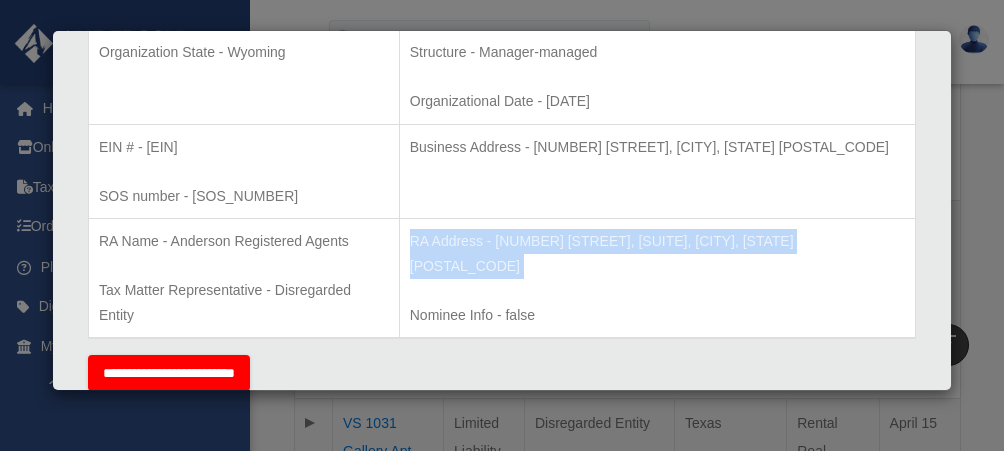 click on "RA Address - 1716 Capitol Avenue, Suite 100, Cheyenne, WY 82001" at bounding box center [657, 253] 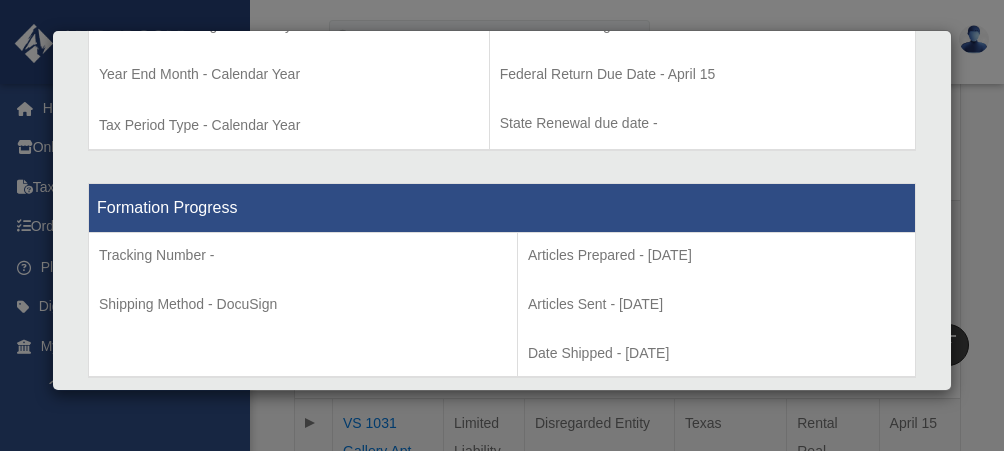 scroll, scrollTop: 1004, scrollLeft: 0, axis: vertical 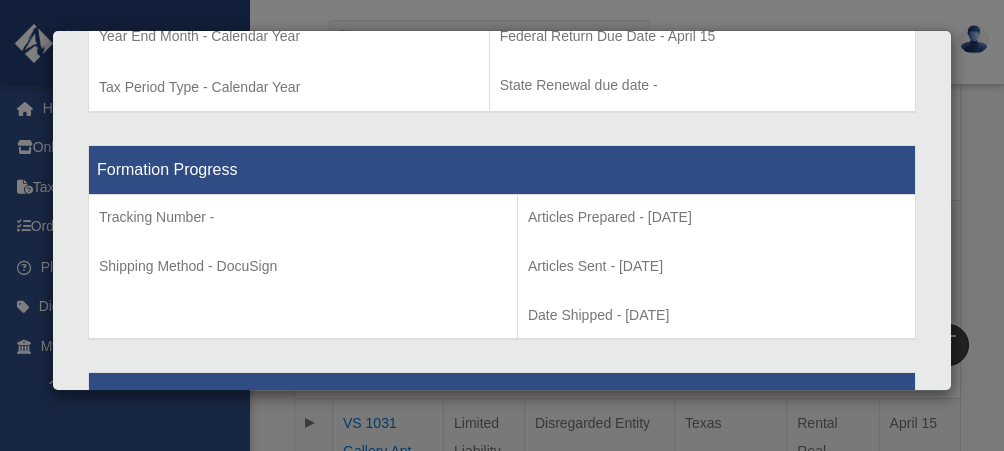 click on "Articles Sent - 2025-08-05" at bounding box center [716, 266] 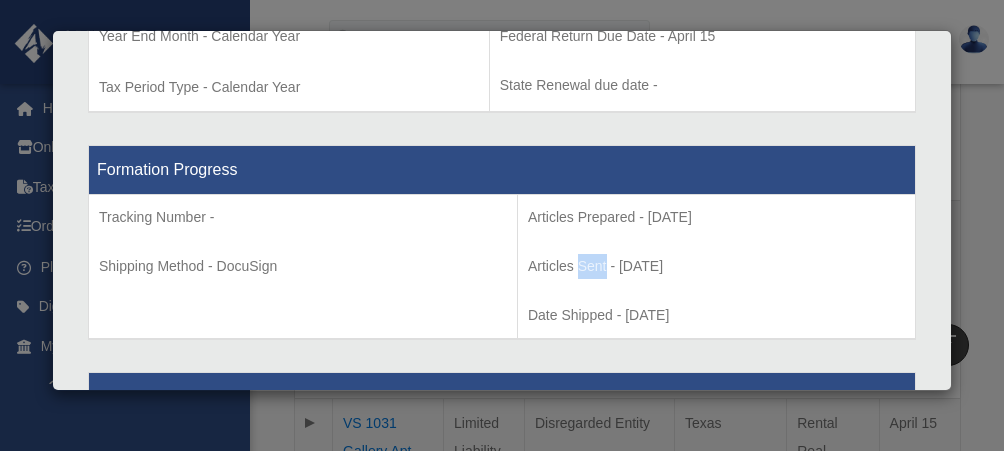 click on "Articles Sent - 2025-08-05" at bounding box center (716, 266) 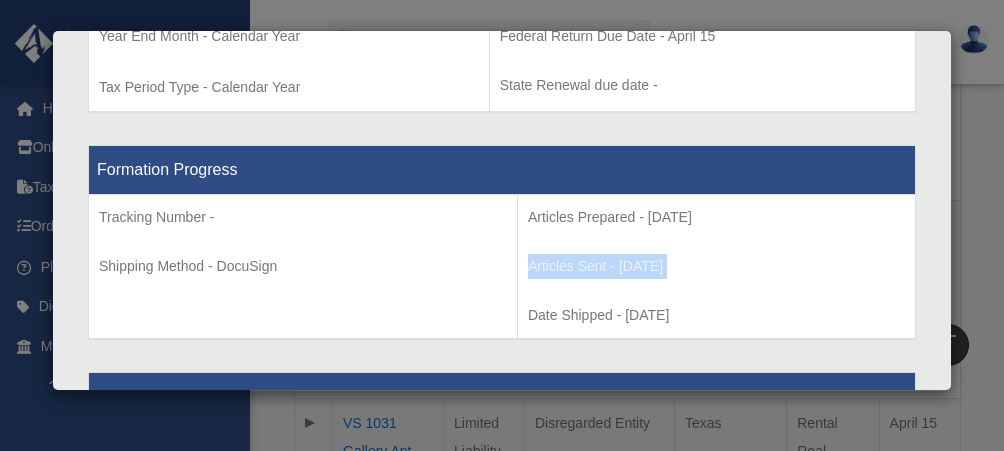 click on "Articles Sent - 2025-08-05" at bounding box center [716, 266] 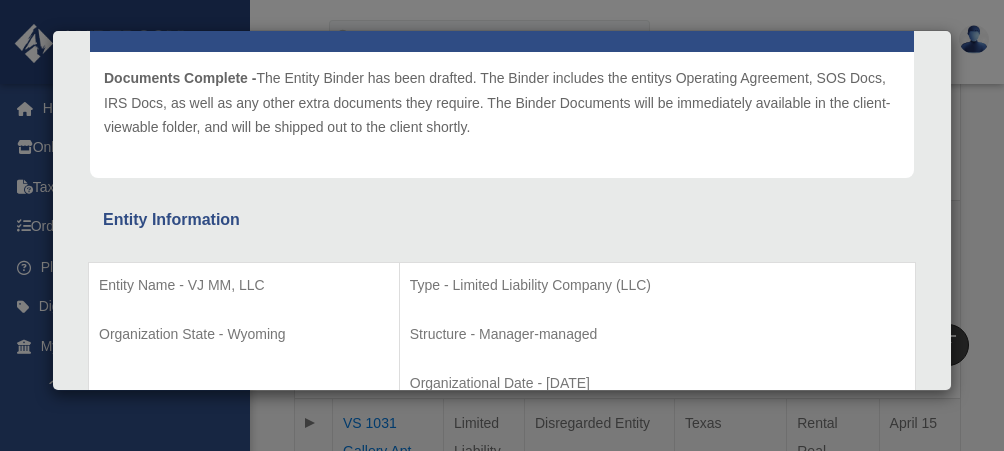 scroll, scrollTop: 0, scrollLeft: 0, axis: both 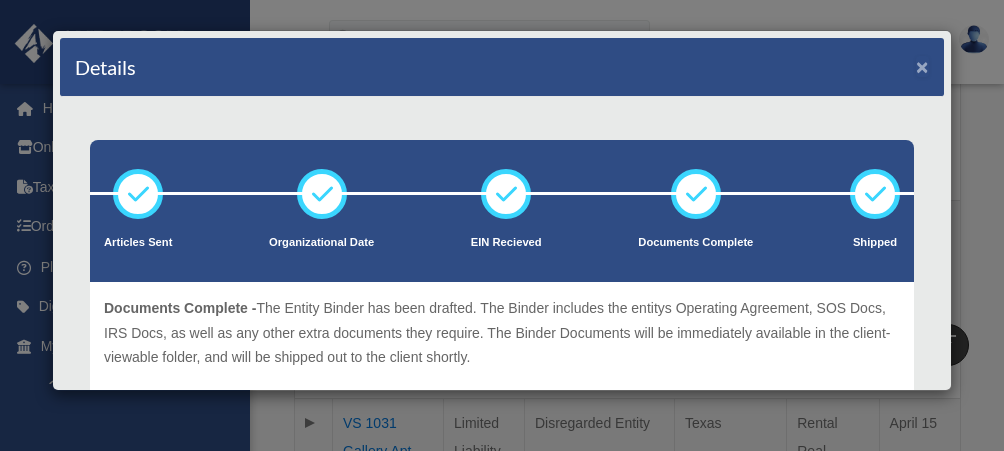 click on "×" at bounding box center [922, 66] 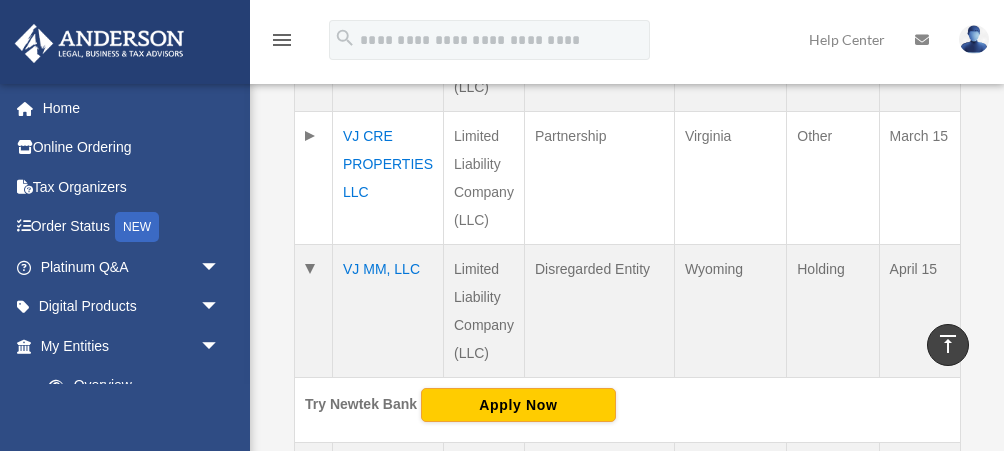 scroll, scrollTop: 1182, scrollLeft: 0, axis: vertical 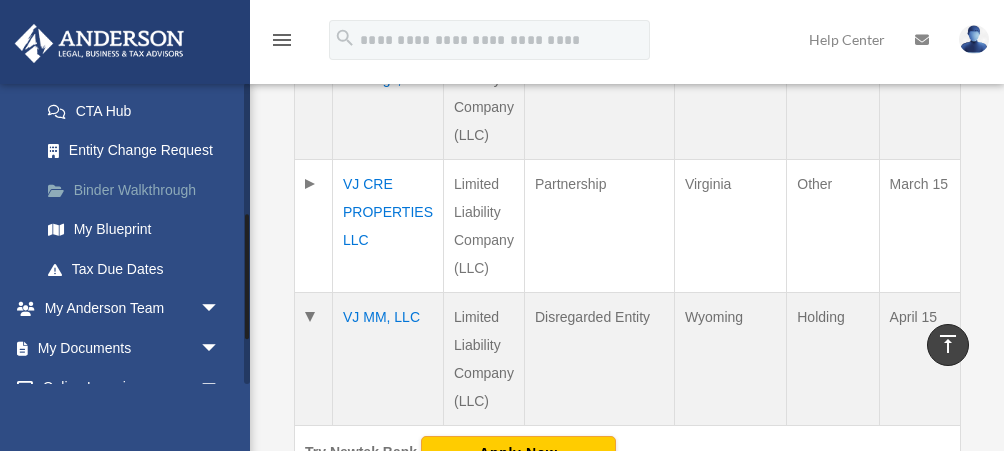 click on "Binder Walkthrough" at bounding box center [139, 190] 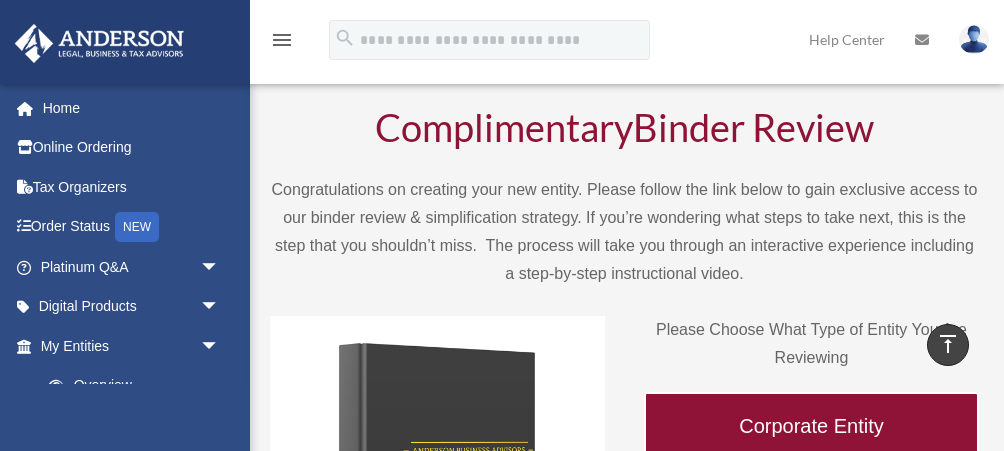 scroll, scrollTop: 0, scrollLeft: 0, axis: both 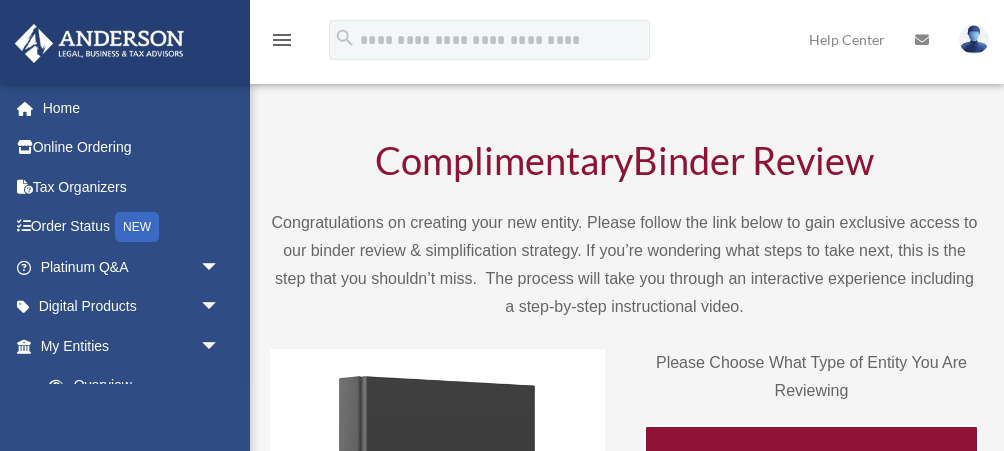 click on "Binder Review" at bounding box center (753, 160) 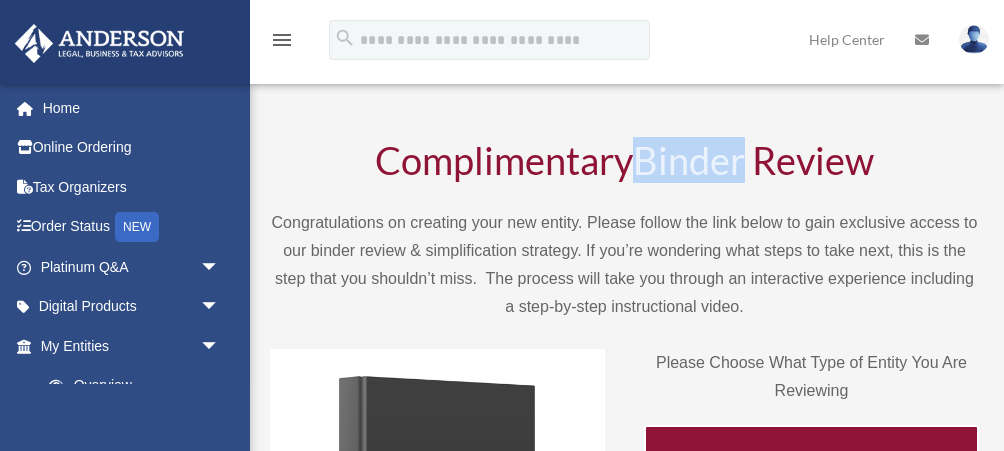 click on "Binder Review" at bounding box center [753, 160] 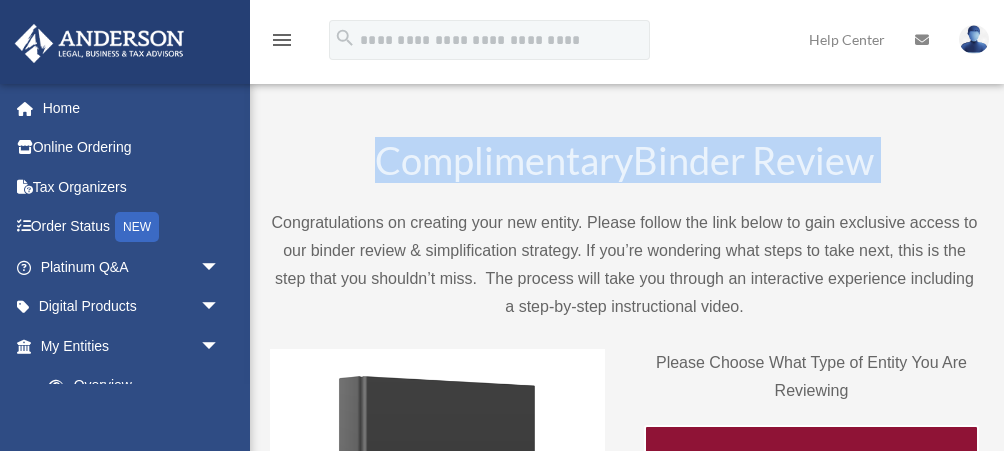 click on "Binder Review" at bounding box center [753, 160] 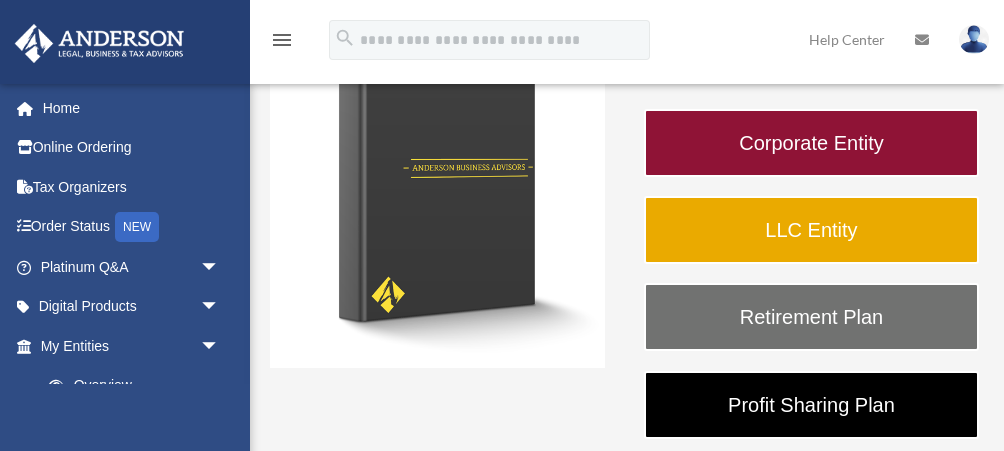scroll, scrollTop: 427, scrollLeft: 0, axis: vertical 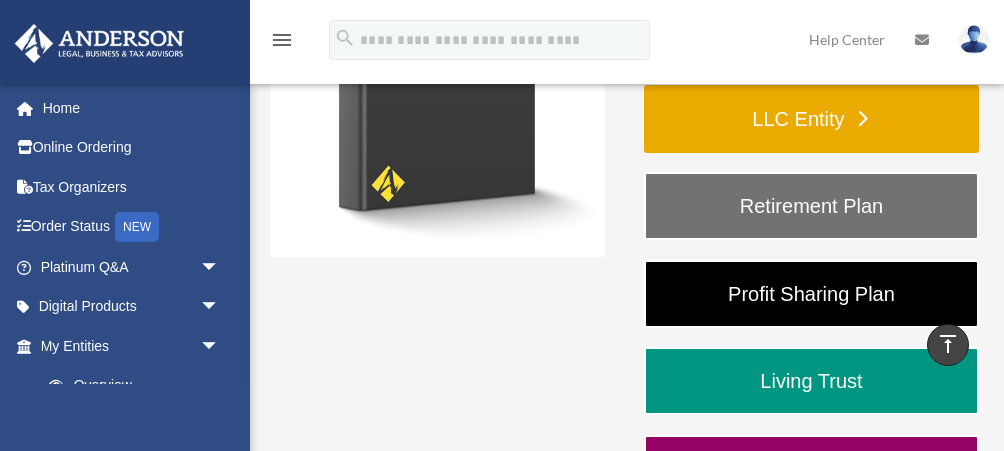 click on "LLC Entity" at bounding box center (811, 119) 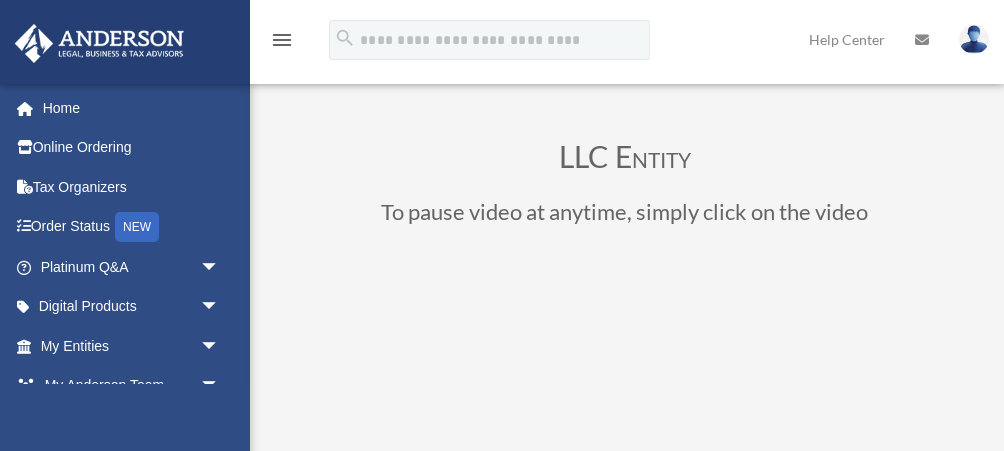 scroll, scrollTop: 0, scrollLeft: 0, axis: both 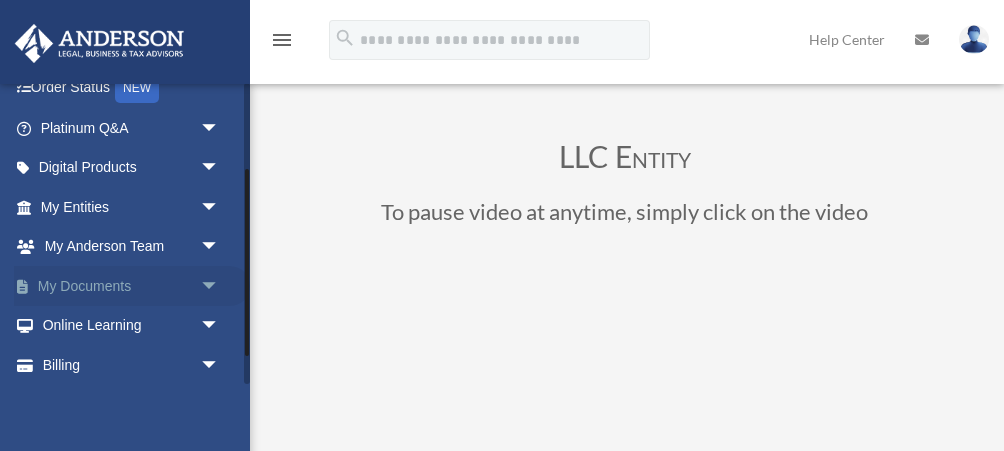 click on "arrow_drop_down" at bounding box center (220, 286) 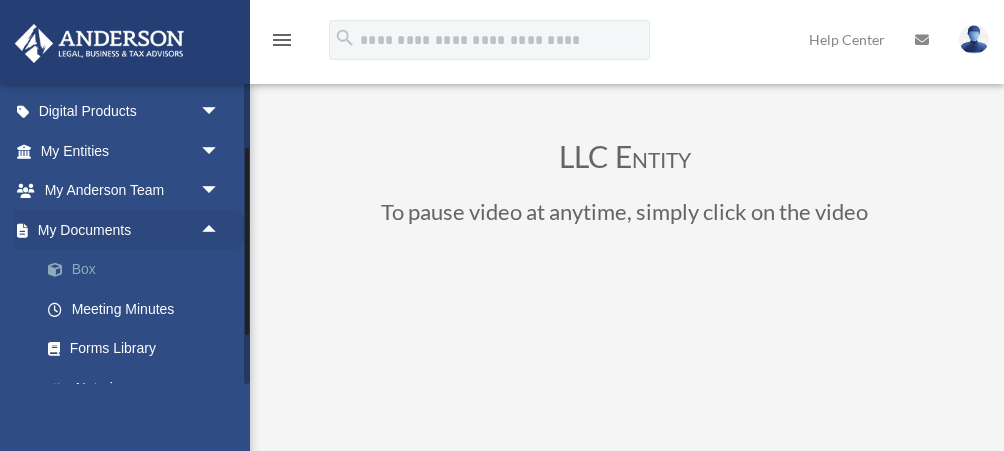 scroll, scrollTop: 201, scrollLeft: 0, axis: vertical 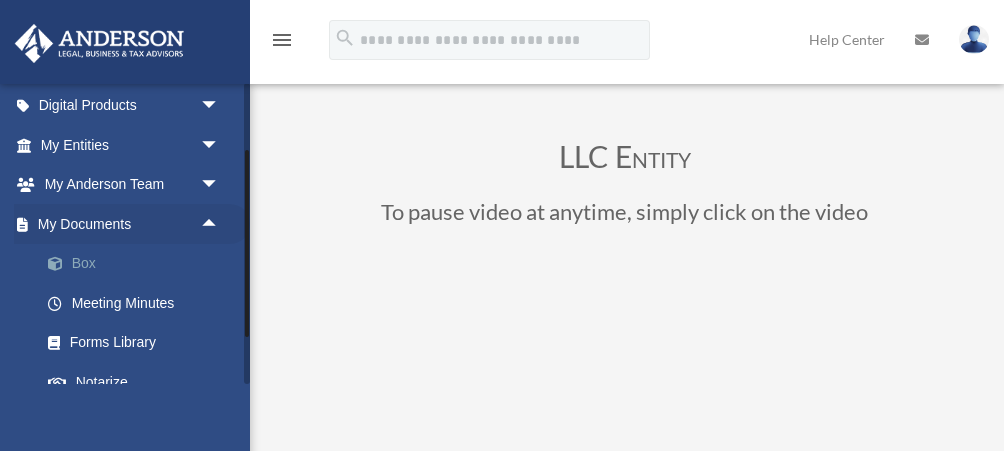 click on "Box" at bounding box center [139, 264] 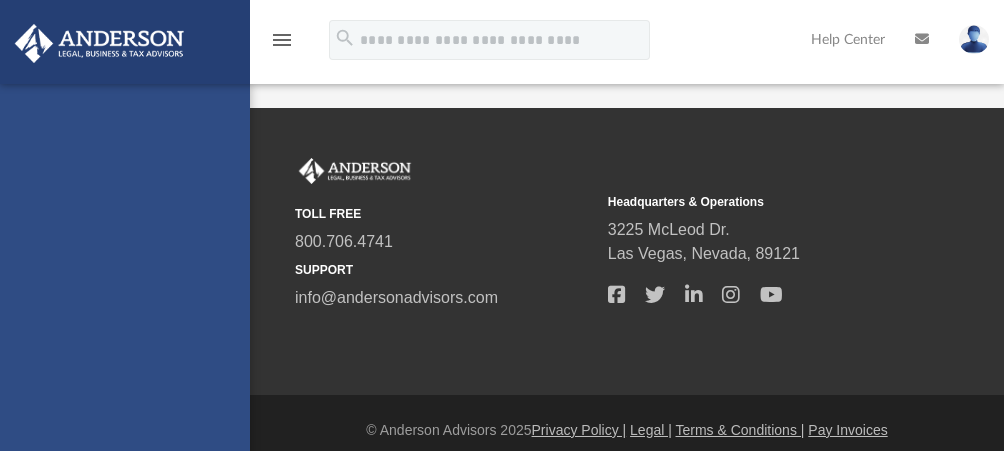 scroll, scrollTop: 0, scrollLeft: 0, axis: both 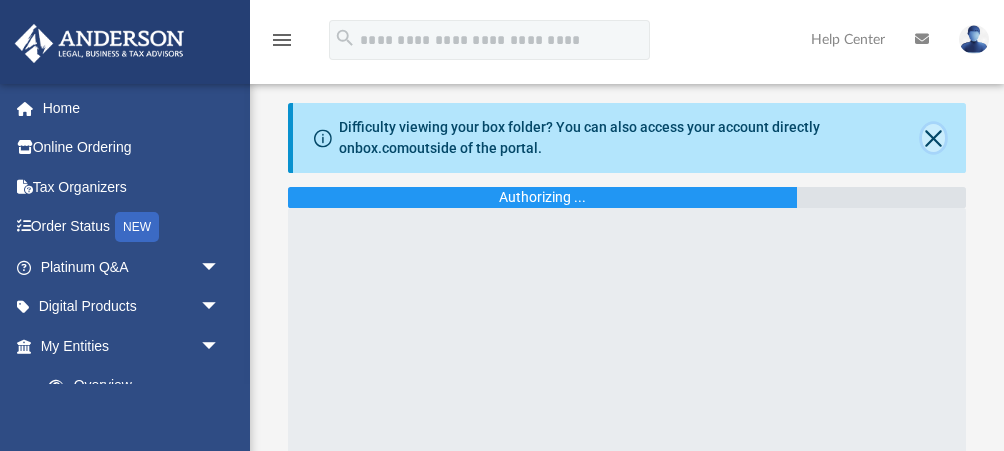click 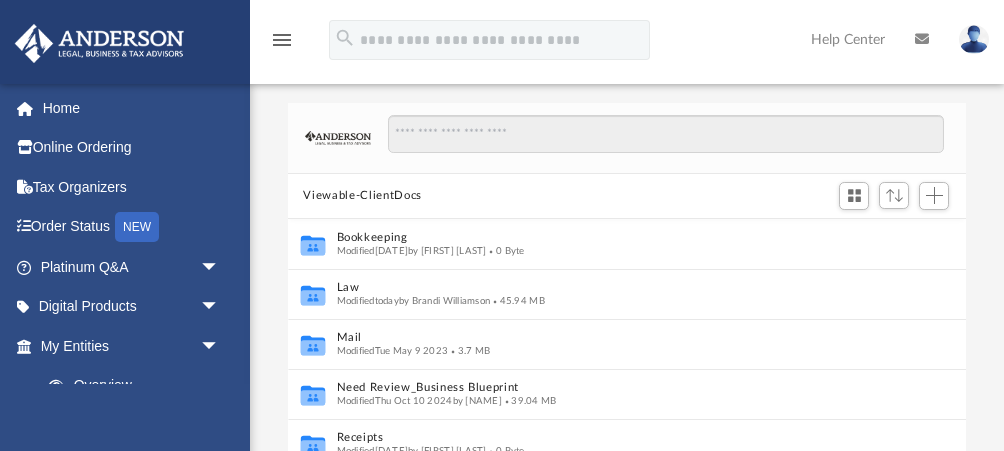 scroll, scrollTop: 1, scrollLeft: 1, axis: both 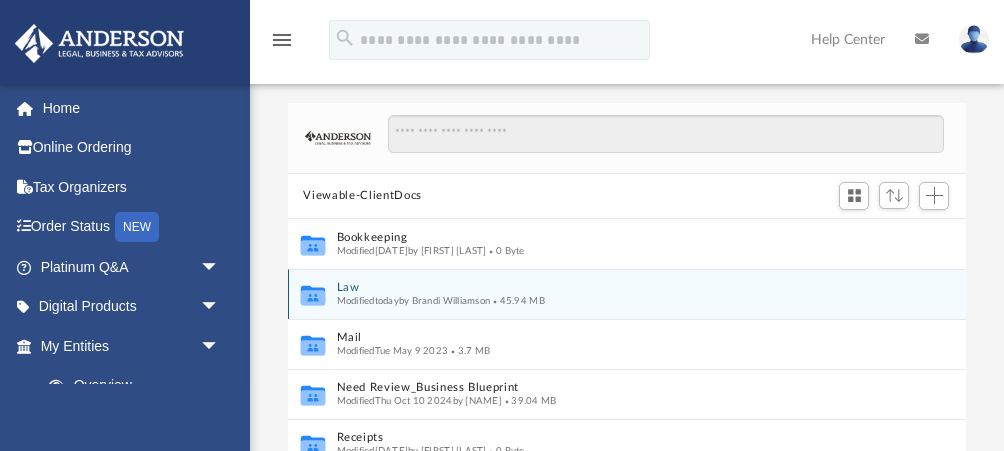 click on "Modified  today  by Brandi Williamson" at bounding box center [413, 300] 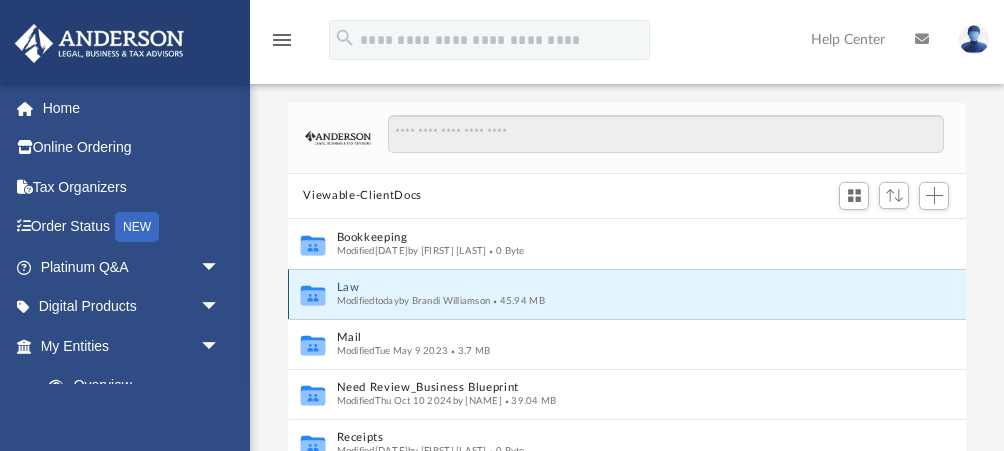 click on "Modified  today  by Brandi Williamson" at bounding box center [413, 300] 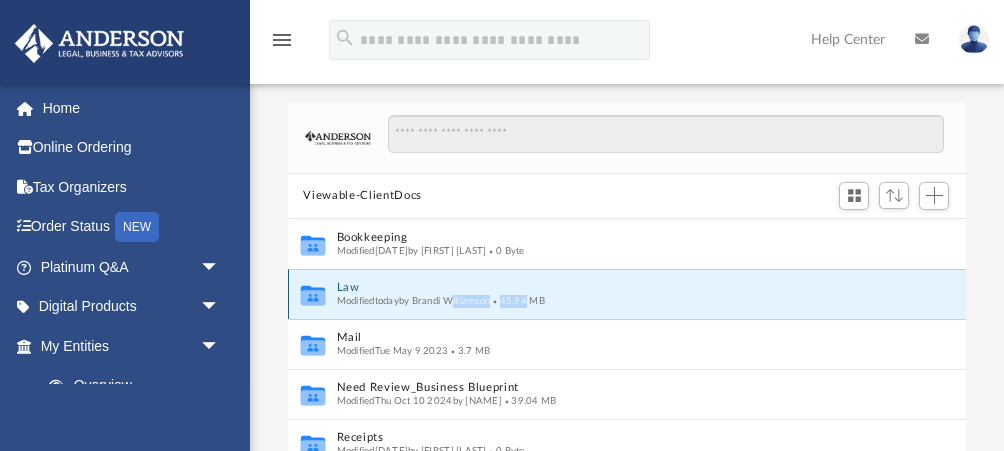 click on "Modified  today  by Brandi Williamson" at bounding box center (413, 300) 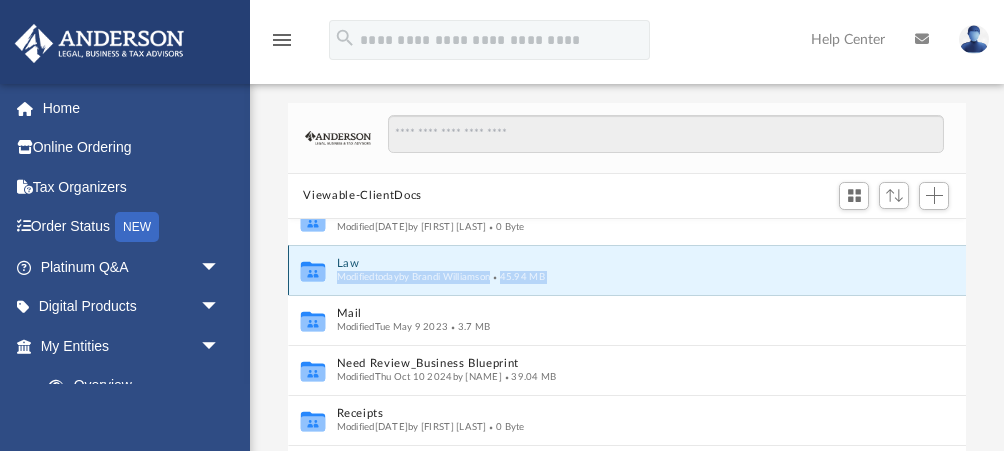 scroll, scrollTop: 45, scrollLeft: 0, axis: vertical 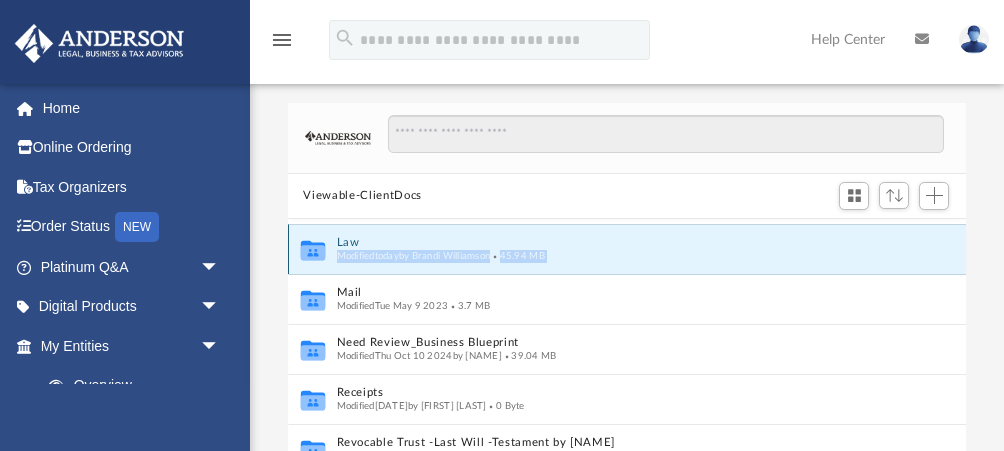 click on "Law" at bounding box center [613, 242] 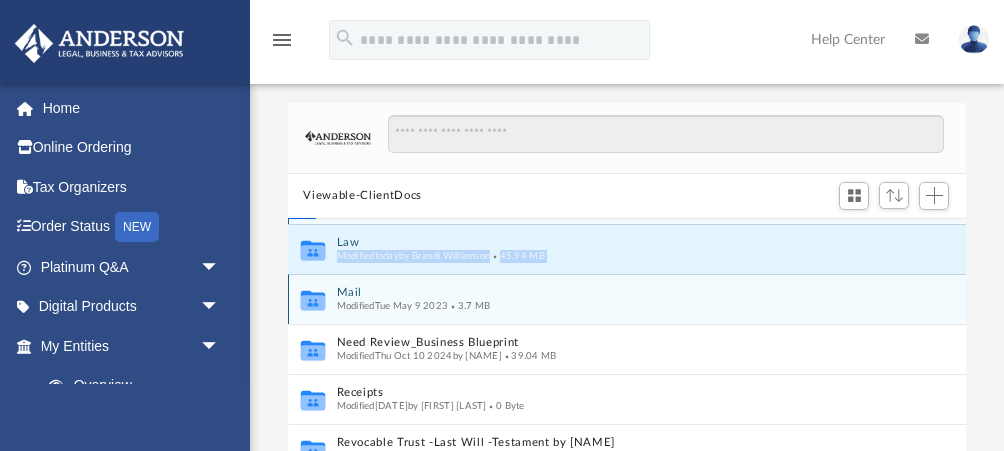 scroll, scrollTop: 0, scrollLeft: 0, axis: both 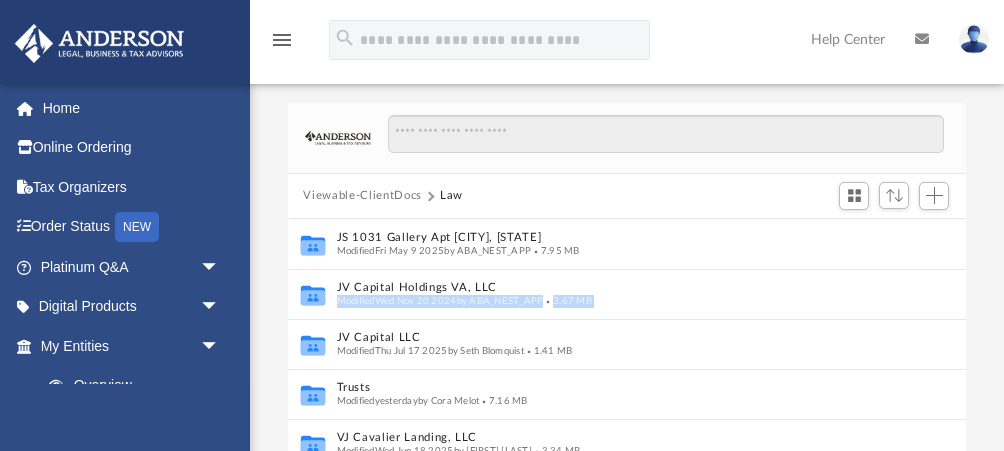 click at bounding box center (658, 144) 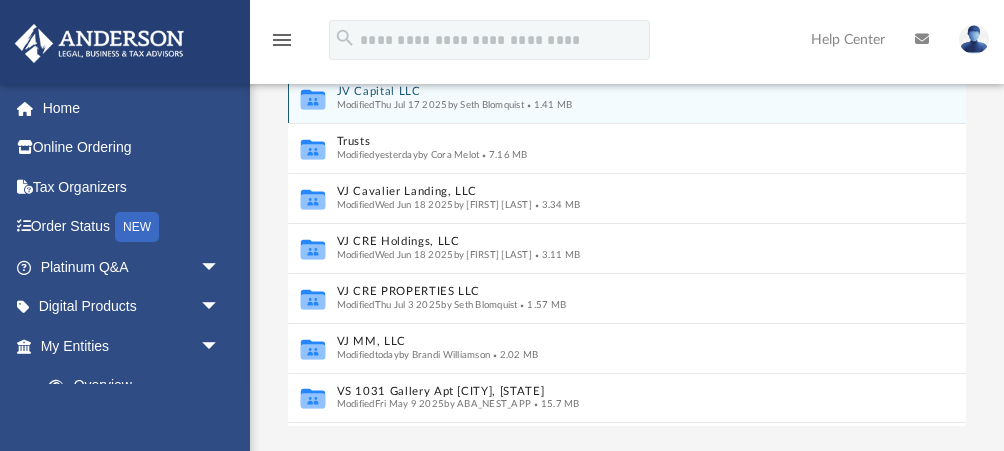 scroll, scrollTop: 262, scrollLeft: 0, axis: vertical 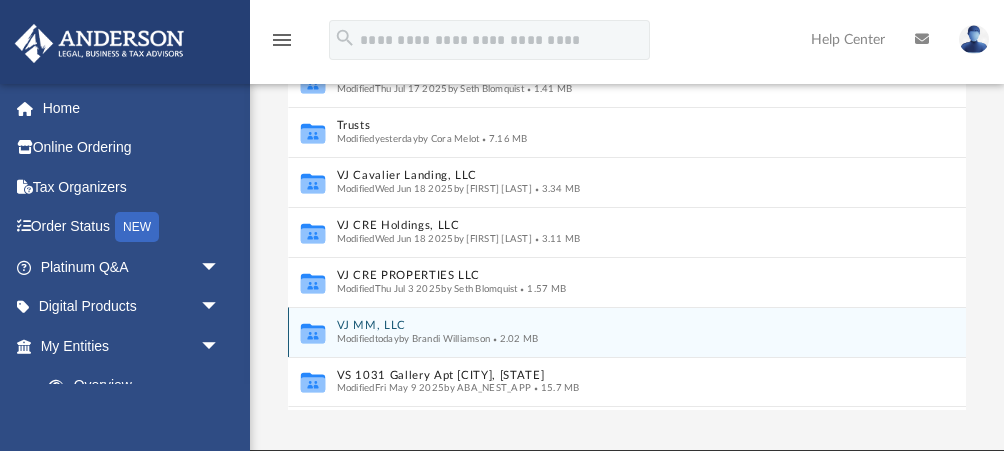 click on "VJ MM, LLC" at bounding box center [613, 325] 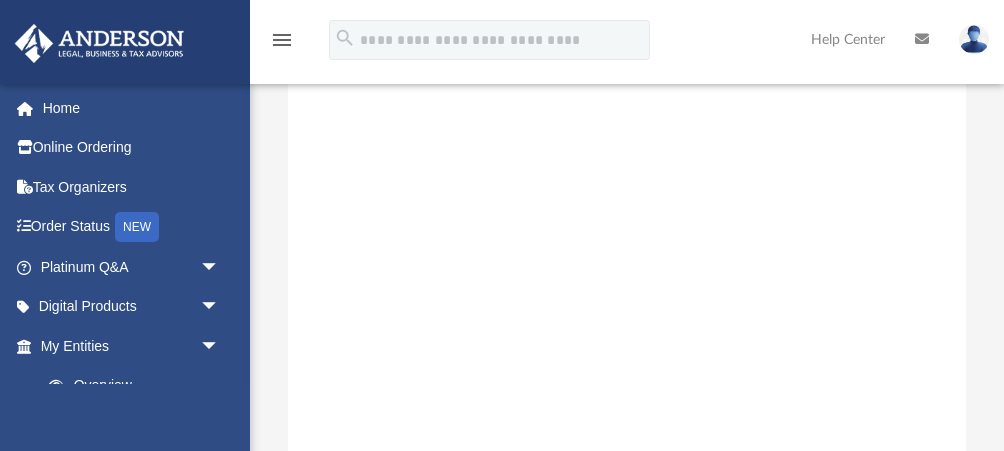 scroll, scrollTop: 0, scrollLeft: 0, axis: both 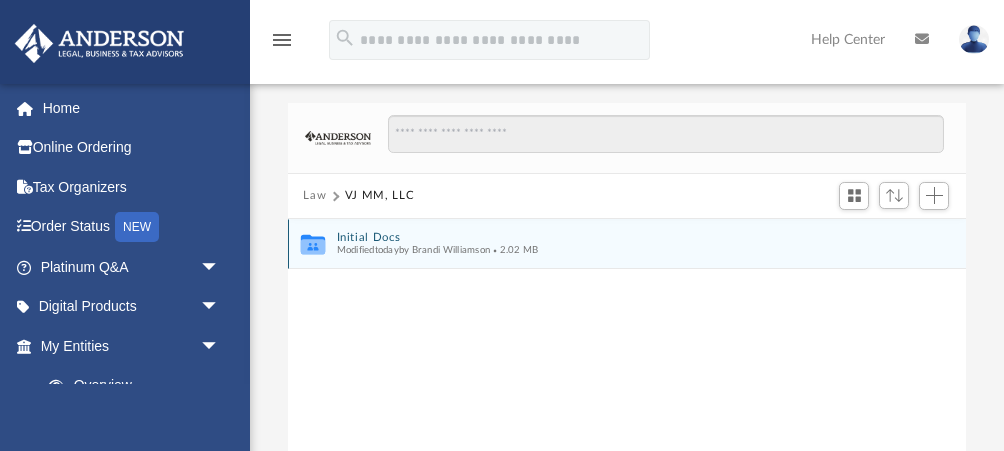 click on "Initial Docs" at bounding box center (613, 237) 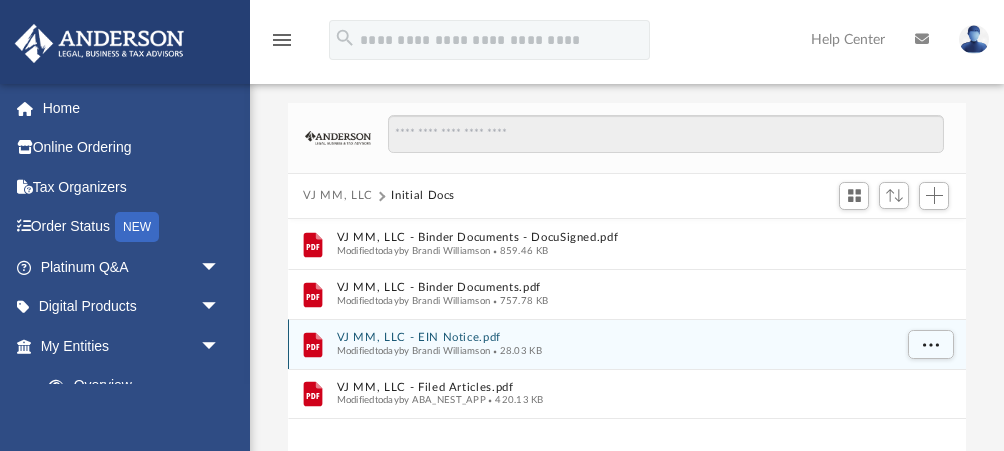 click on "VJ MM, LLC - EIN Notice.pdf" at bounding box center [613, 337] 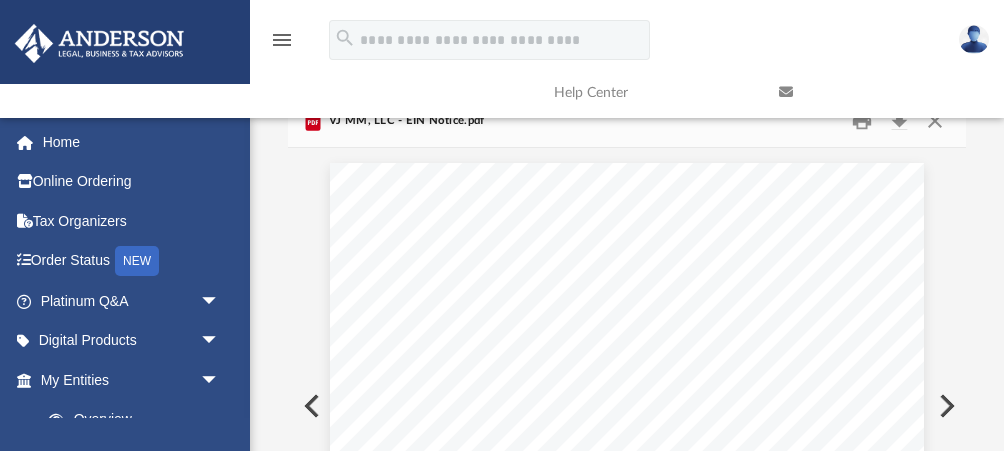 scroll, scrollTop: 0, scrollLeft: 0, axis: both 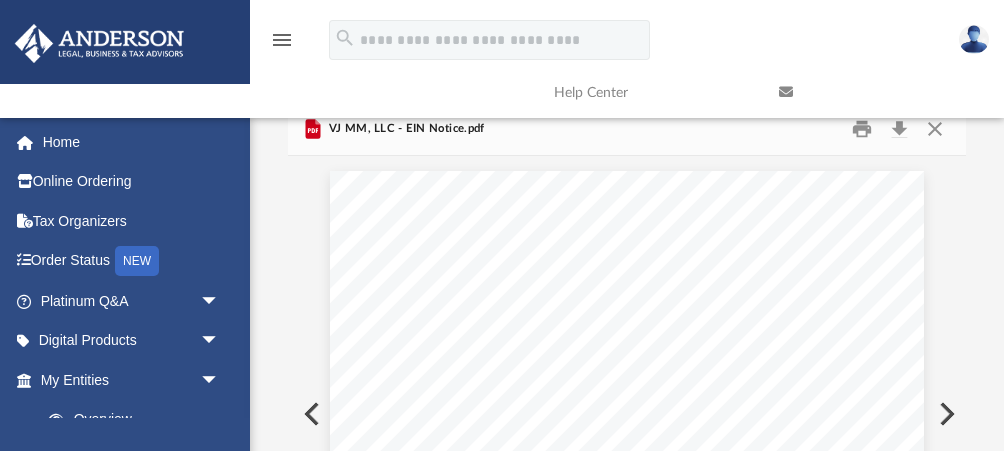 click at bounding box center (876, 92) 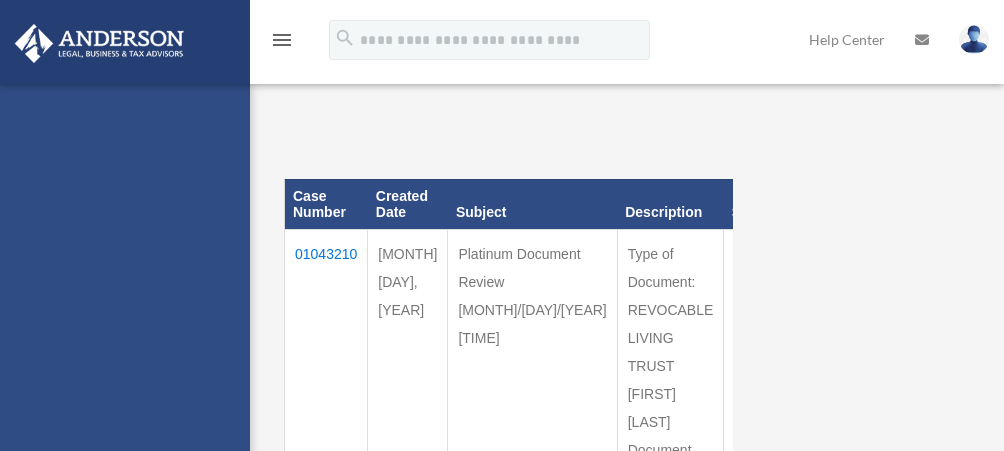 scroll, scrollTop: 0, scrollLeft: 0, axis: both 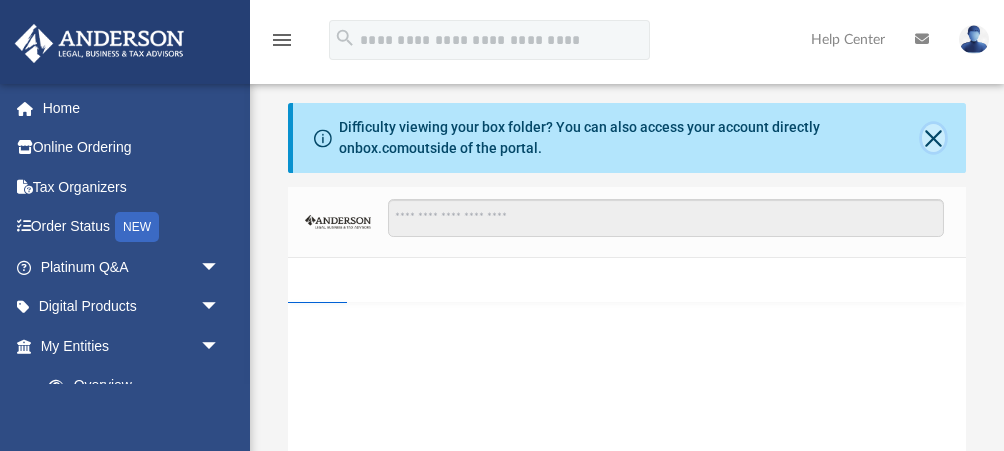 click 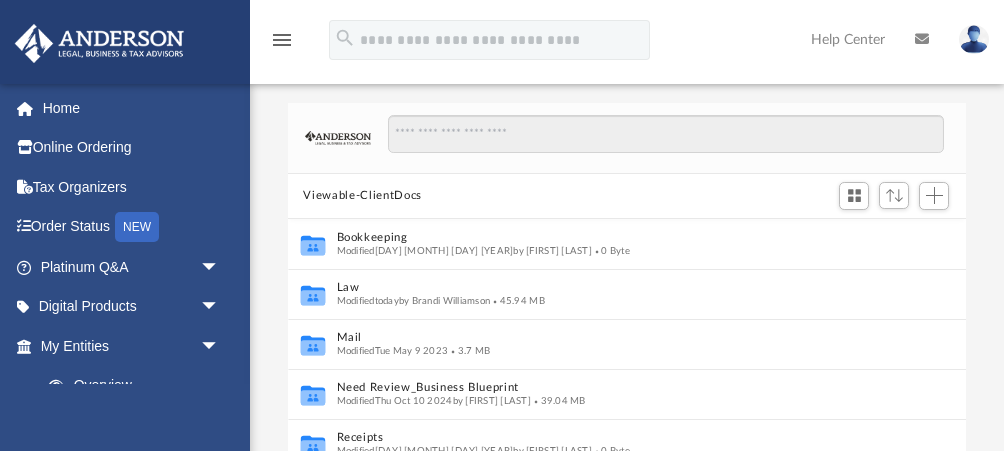 scroll, scrollTop: 1, scrollLeft: 1, axis: both 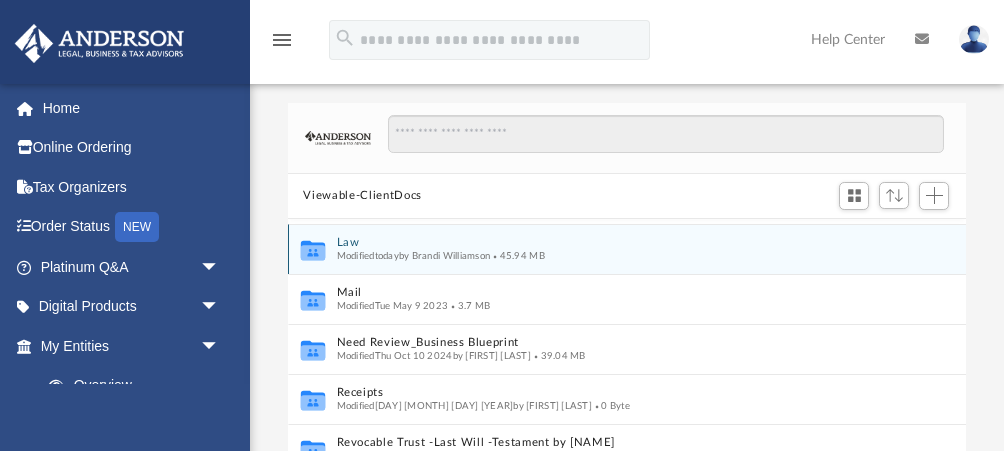 click on "Law" at bounding box center (613, 242) 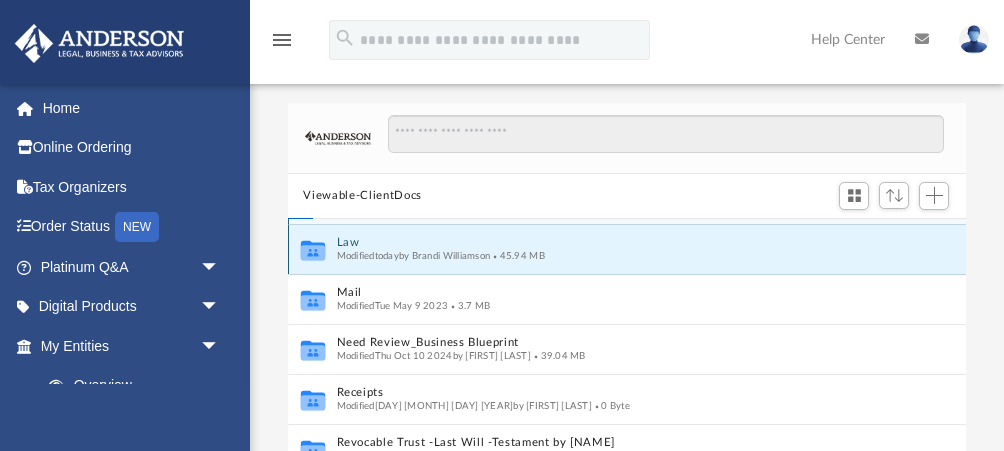 scroll, scrollTop: 0, scrollLeft: 0, axis: both 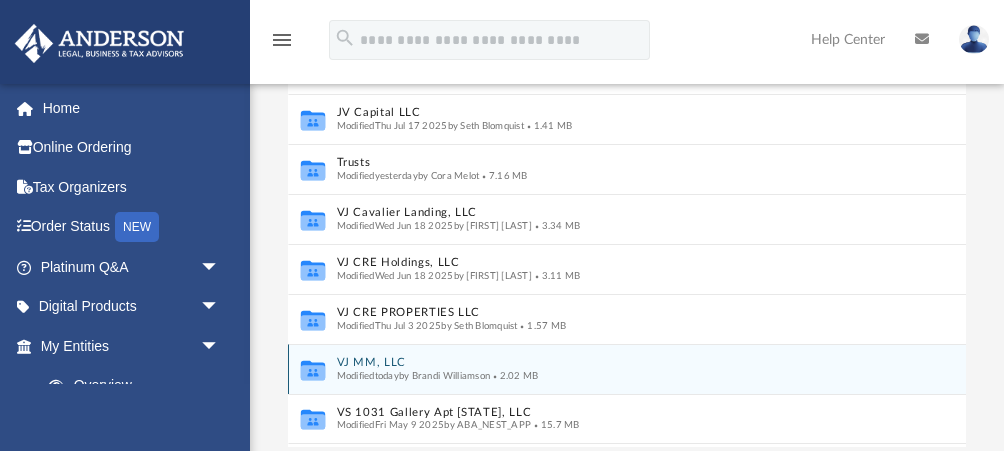 click on "VJ MM, LLC" at bounding box center (613, 362) 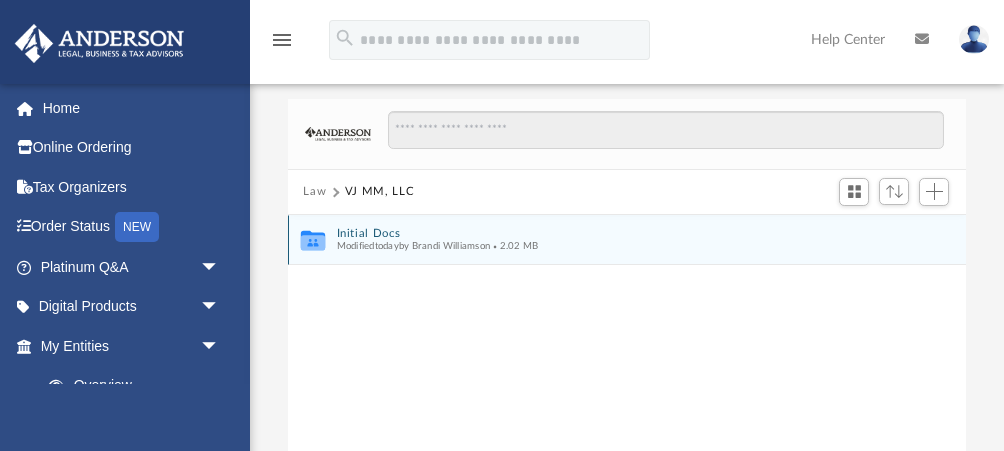 scroll, scrollTop: 0, scrollLeft: 0, axis: both 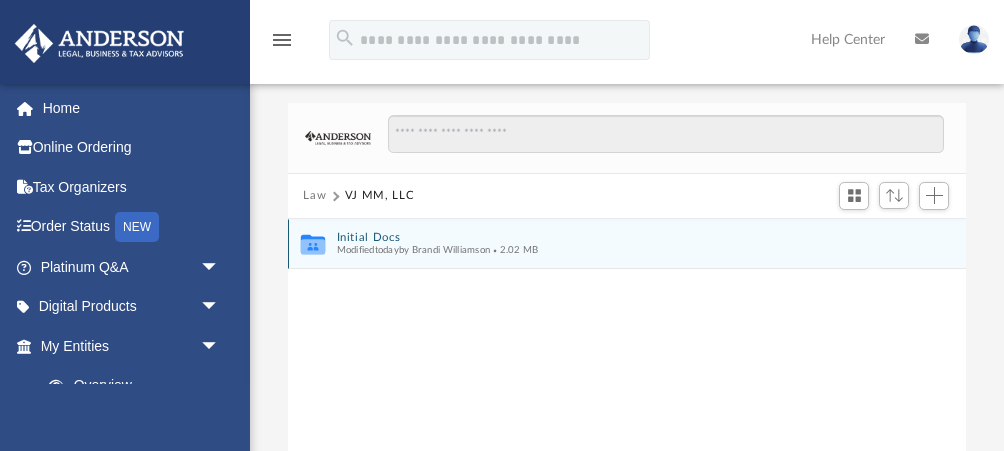 click on "Initial Docs" at bounding box center [613, 237] 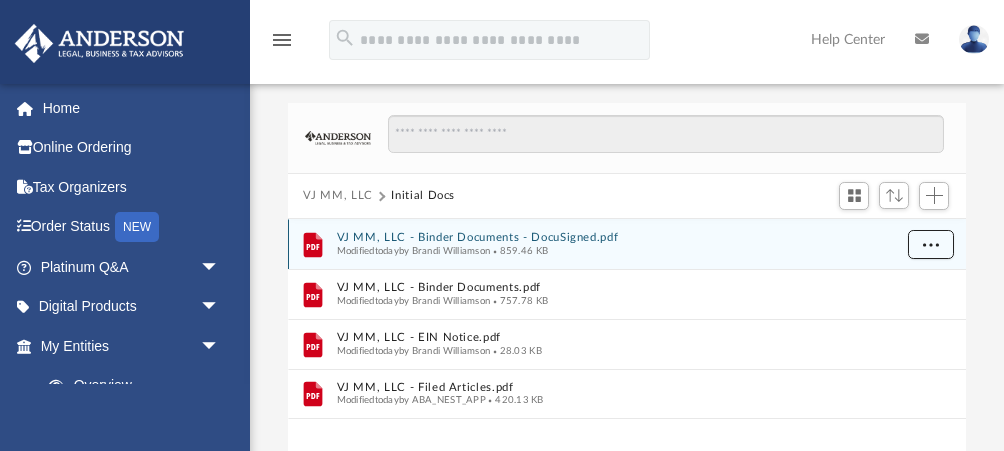 click at bounding box center [930, 243] 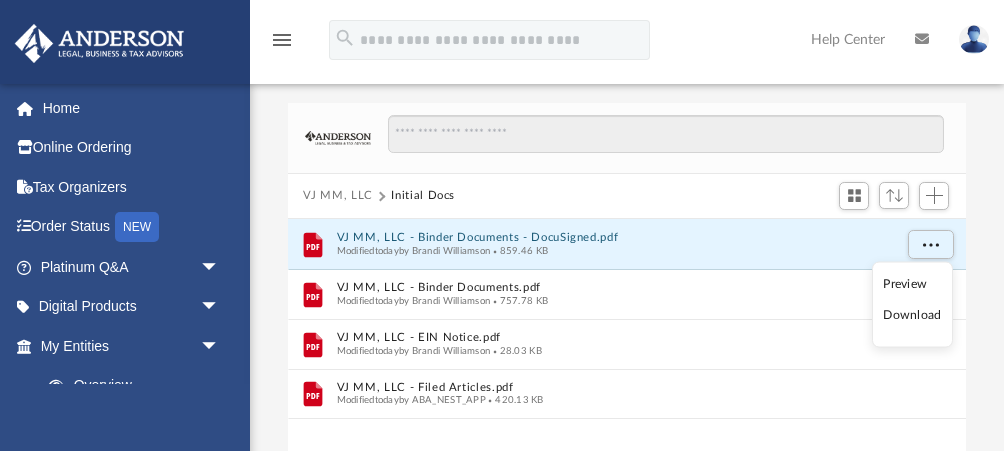 click on "Download" at bounding box center (912, 315) 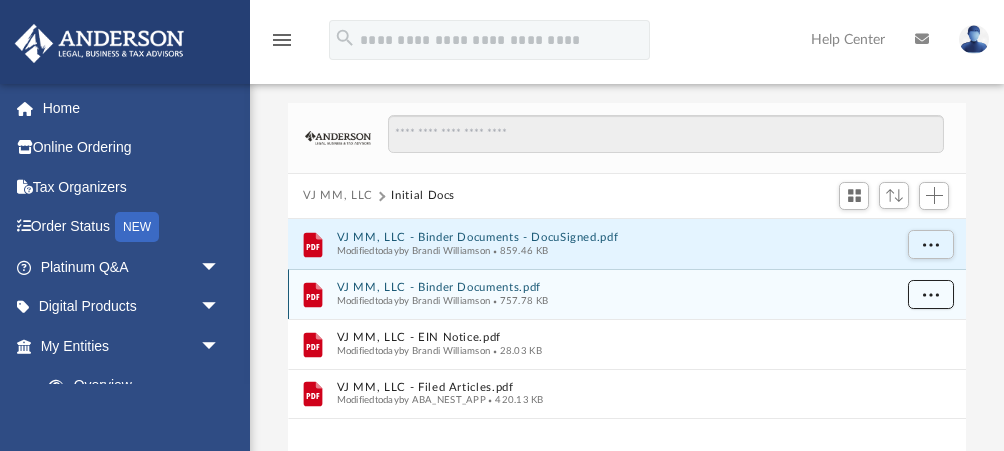 click at bounding box center [930, 293] 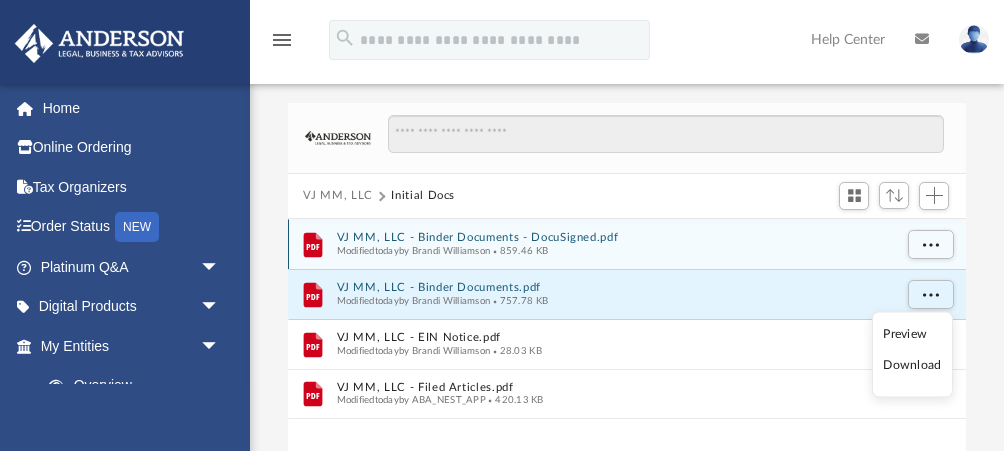 scroll, scrollTop: 82, scrollLeft: 0, axis: vertical 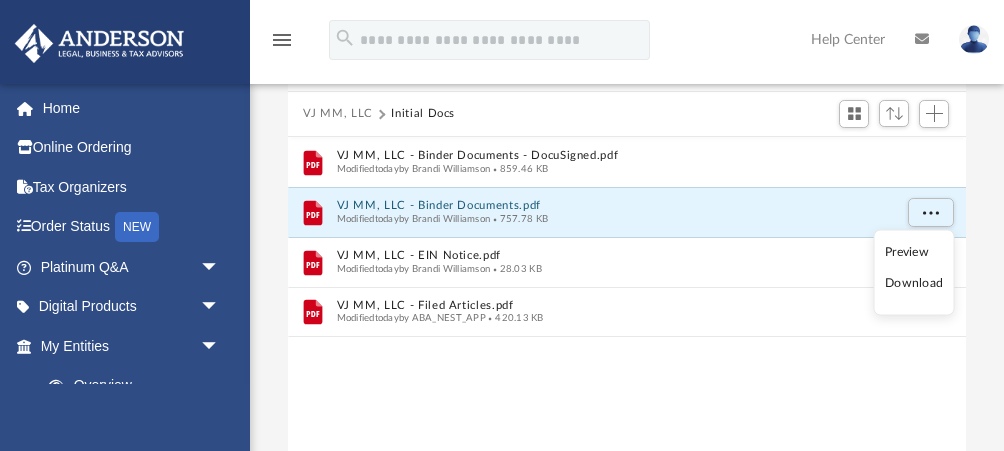 click on "Download" at bounding box center (914, 283) 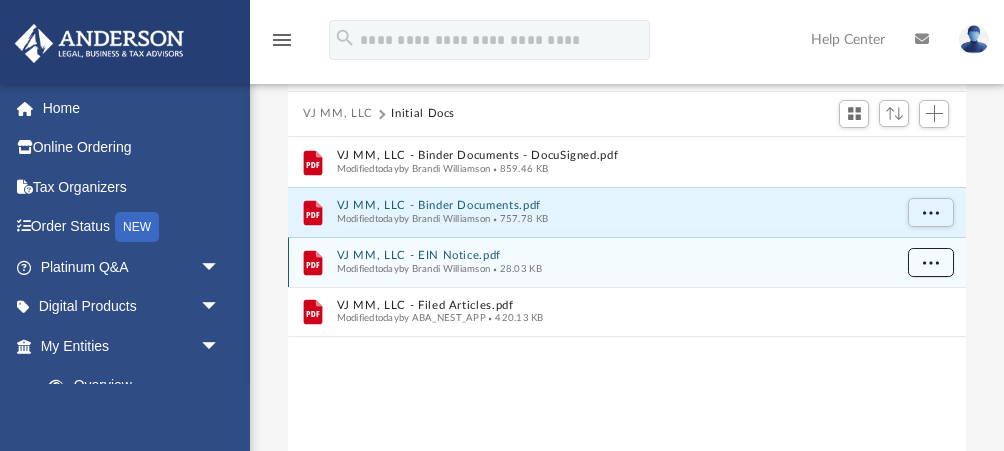 click at bounding box center (930, 261) 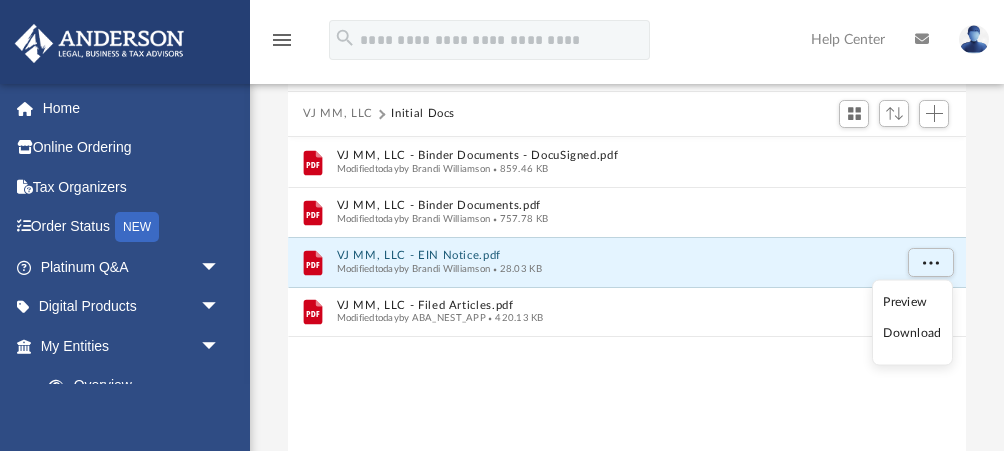 click on "Download" at bounding box center (912, 333) 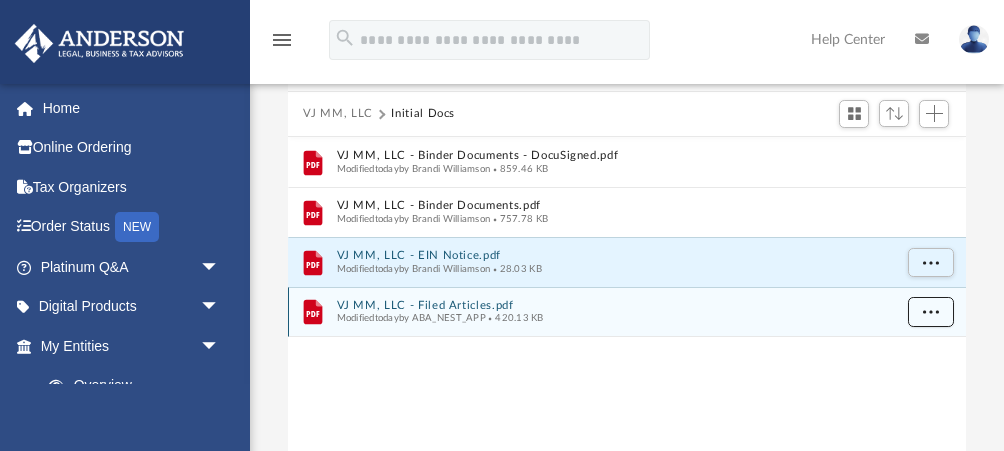 click at bounding box center (930, 311) 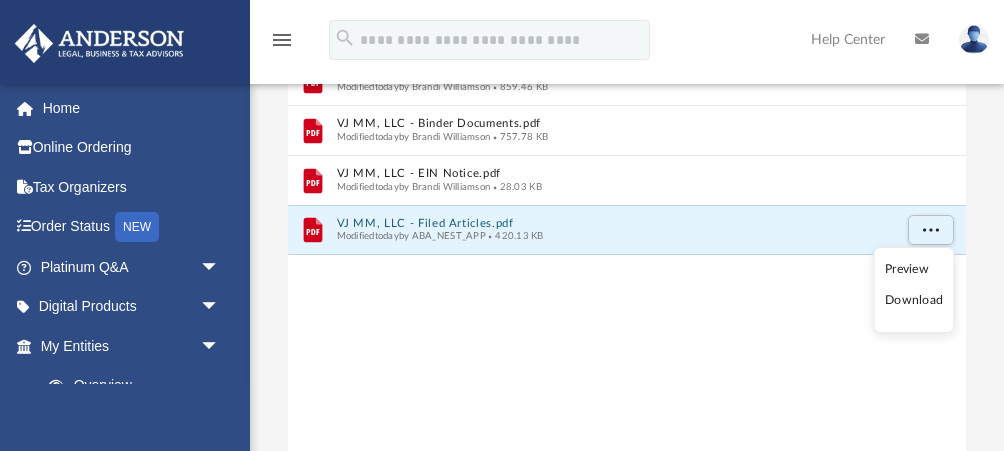 scroll, scrollTop: 169, scrollLeft: 0, axis: vertical 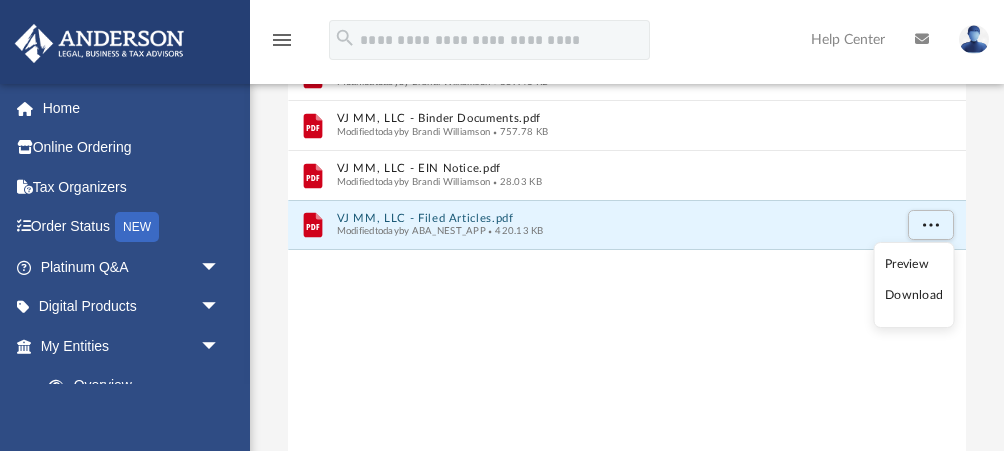 click on "Download" at bounding box center [914, 295] 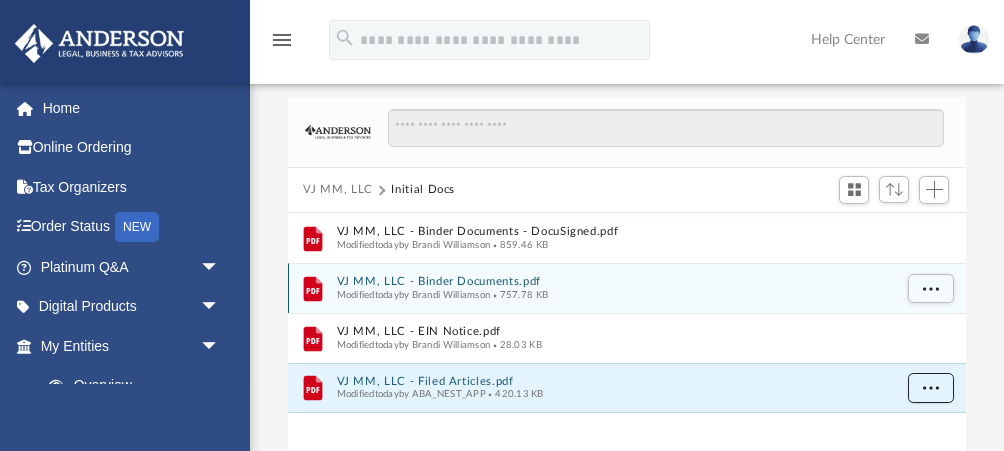 scroll, scrollTop: 0, scrollLeft: 0, axis: both 